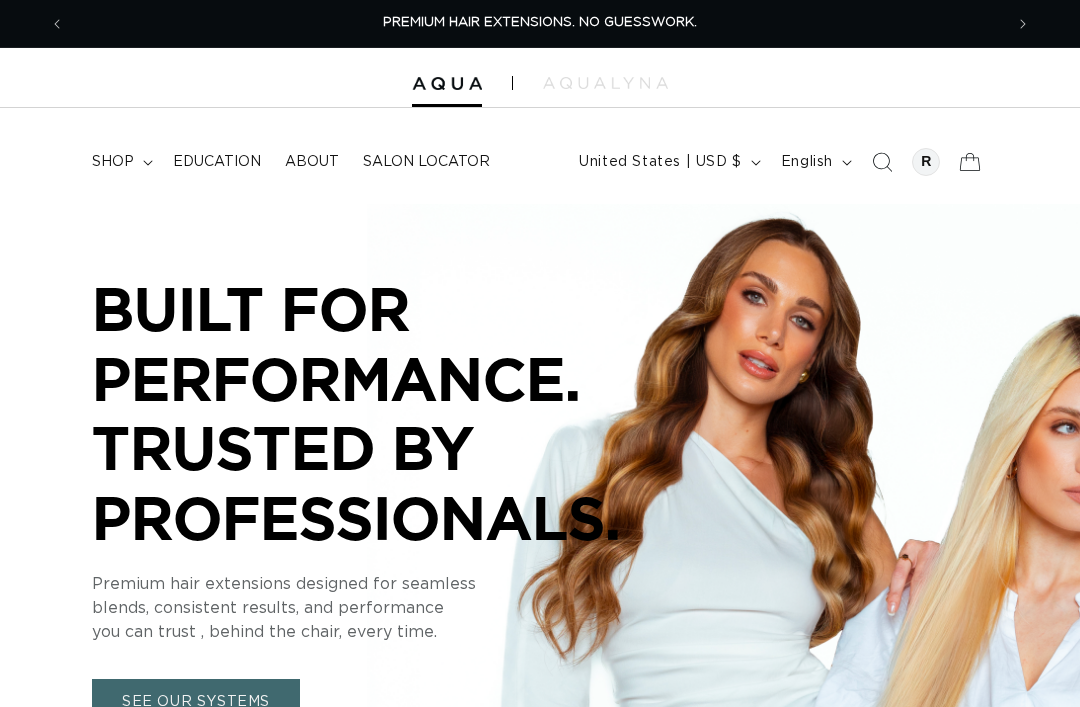 click on "shop" at bounding box center [120, 162] 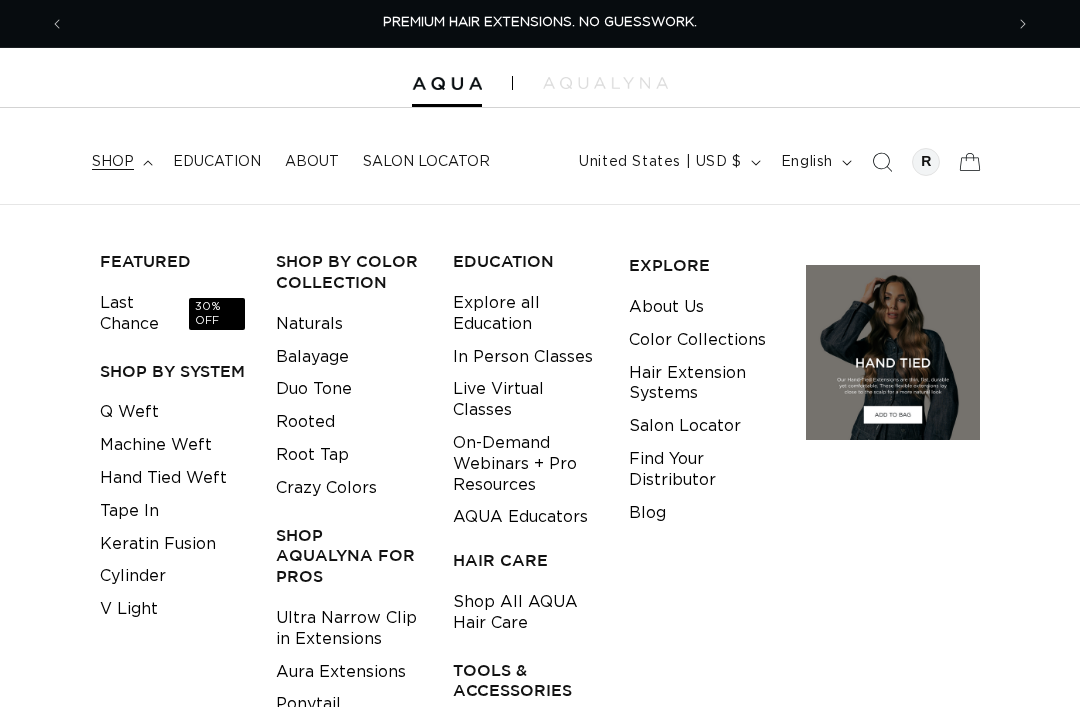 scroll, scrollTop: 0, scrollLeft: 0, axis: both 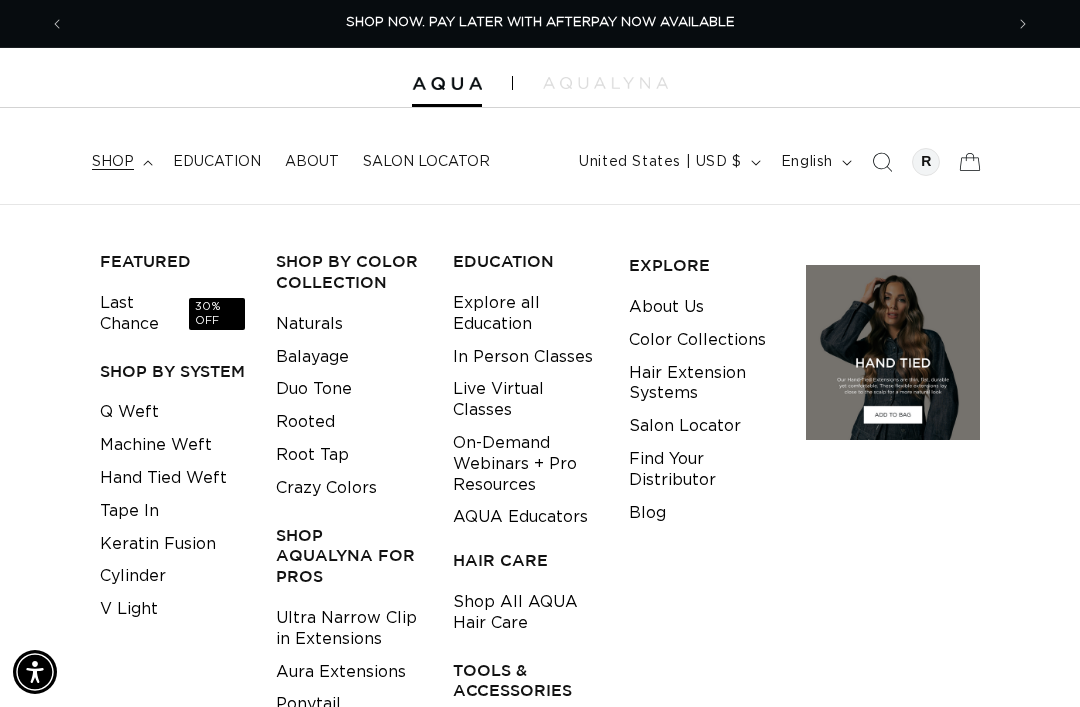 click on "Keratin Fusion" at bounding box center (158, 544) 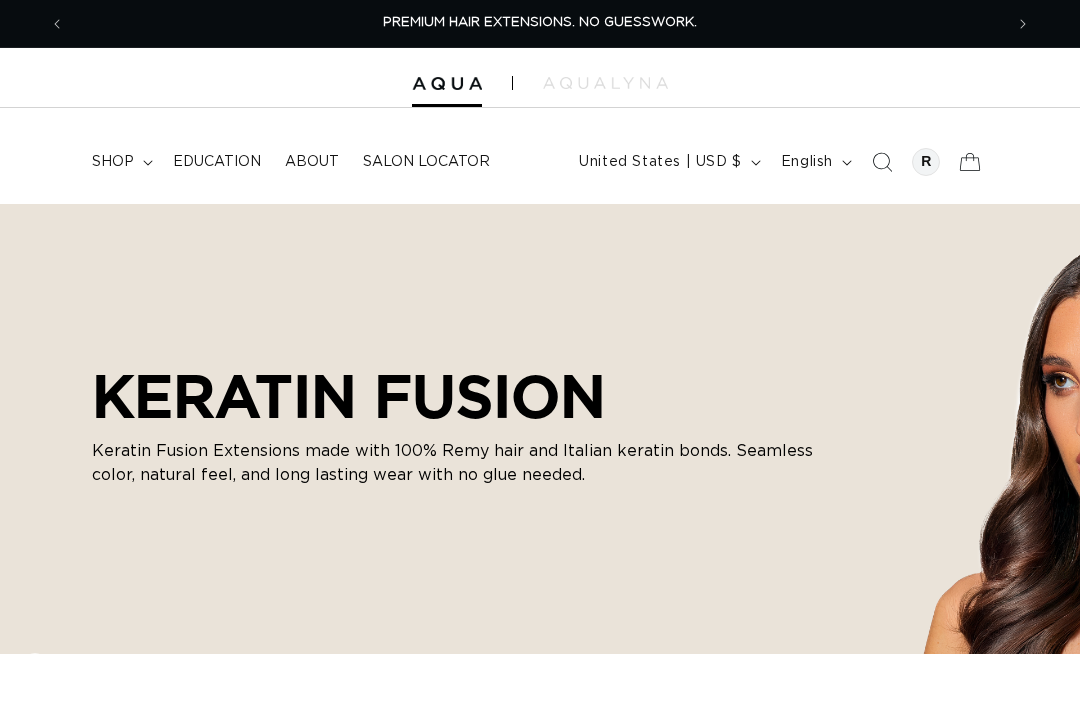 scroll, scrollTop: 213, scrollLeft: 0, axis: vertical 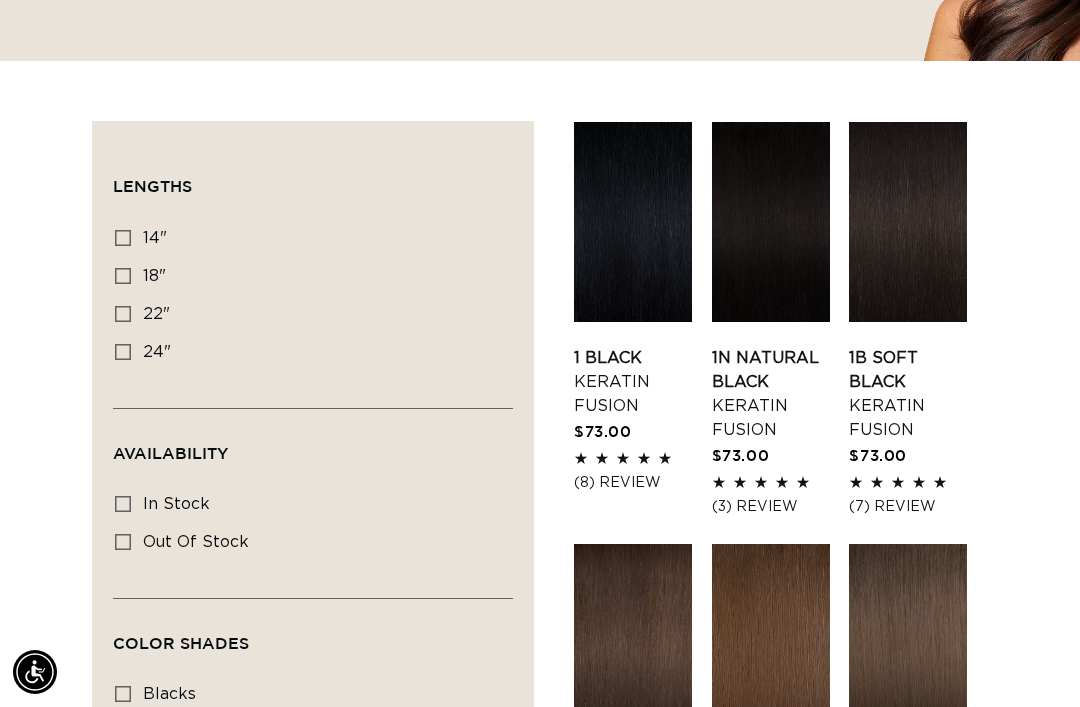 click 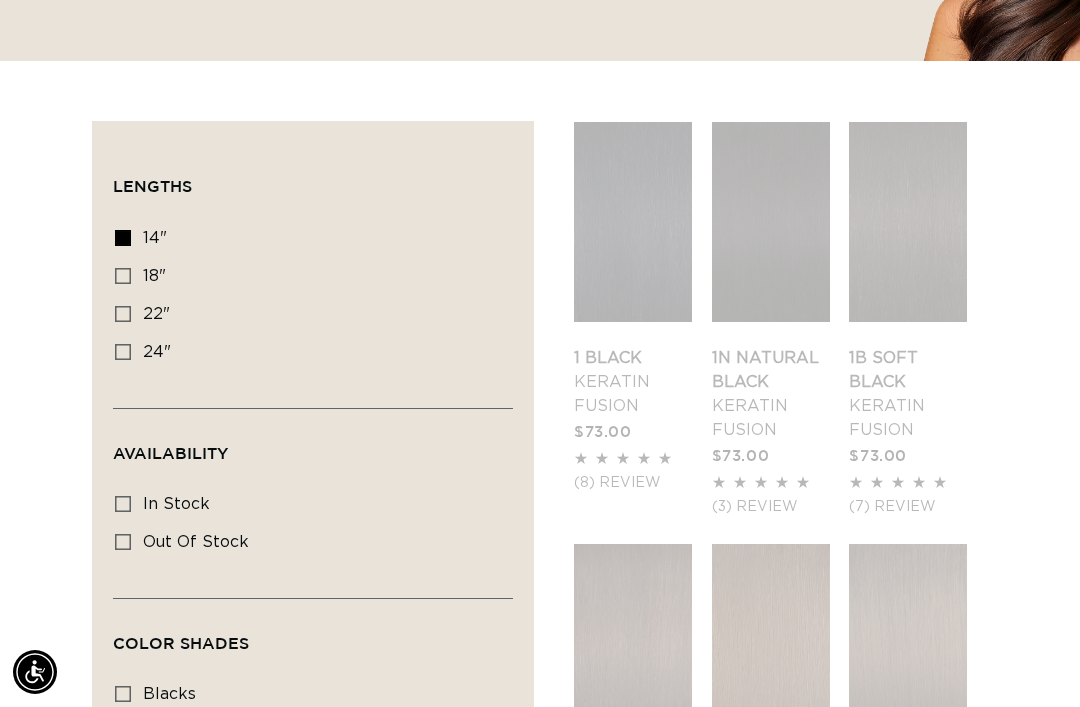 click on "18"
18" (47 products)" at bounding box center (307, 277) 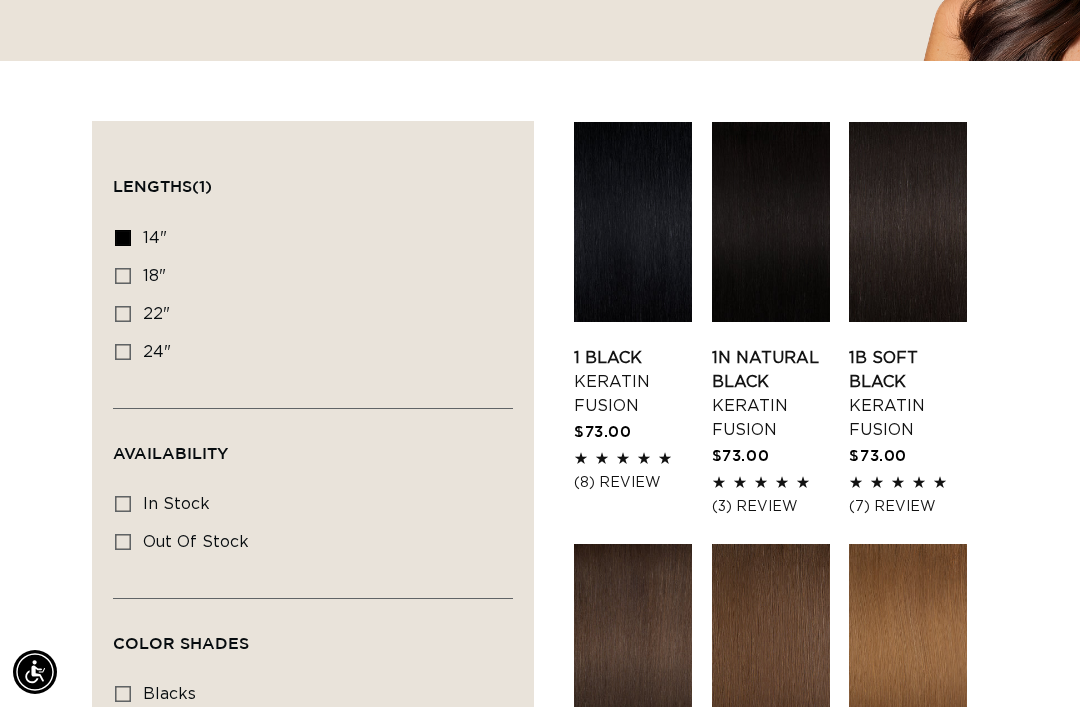scroll, scrollTop: 0, scrollLeft: 1876, axis: horizontal 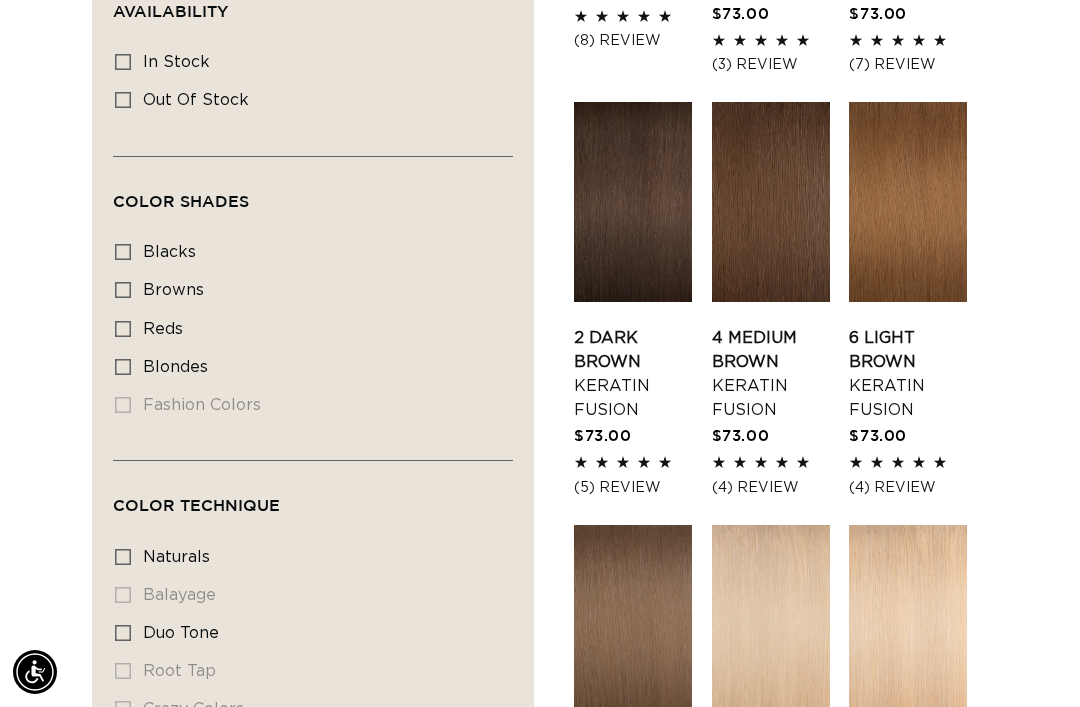 click on "browns
browns (8 products)" at bounding box center (123, 290) 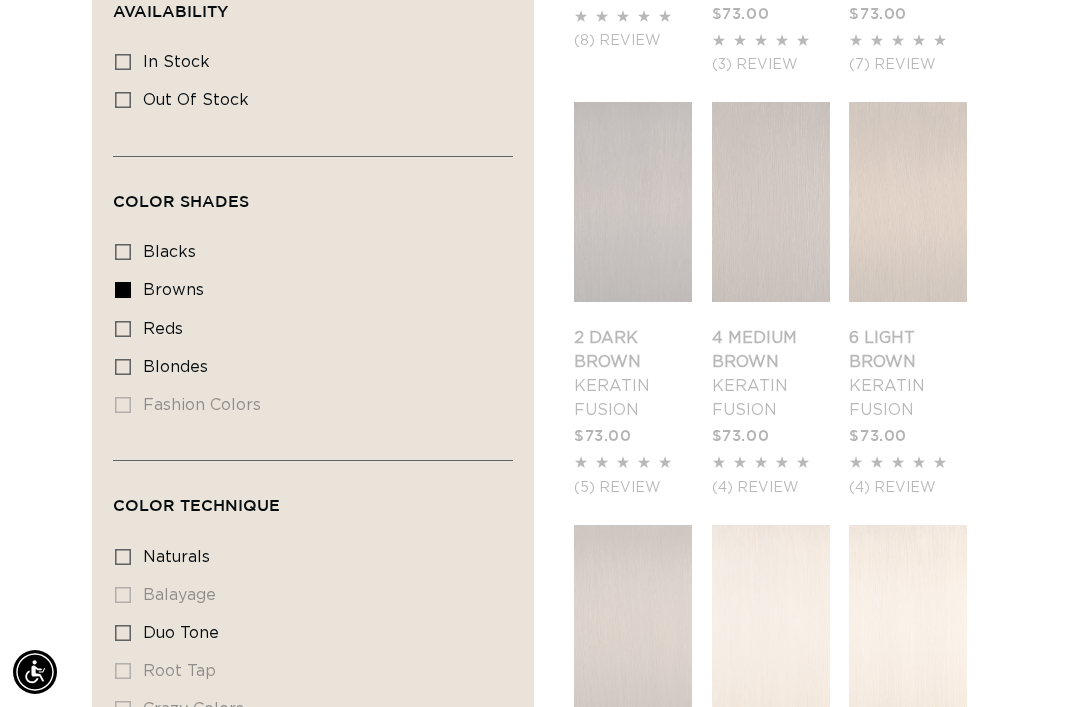 scroll, scrollTop: 0, scrollLeft: 0, axis: both 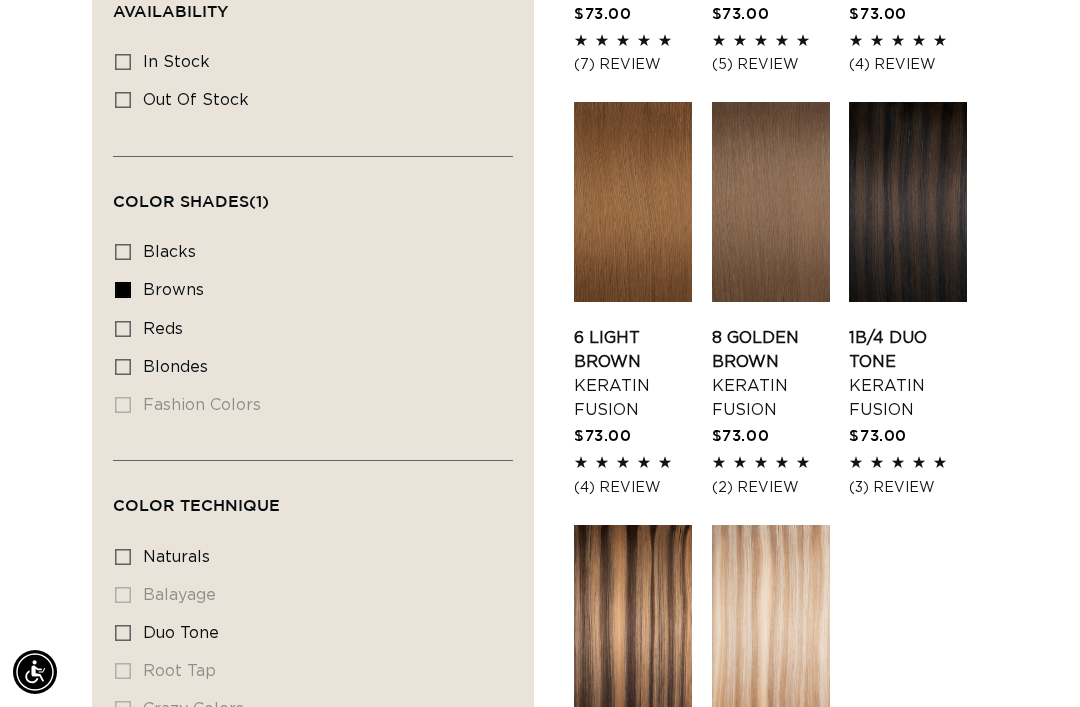 click 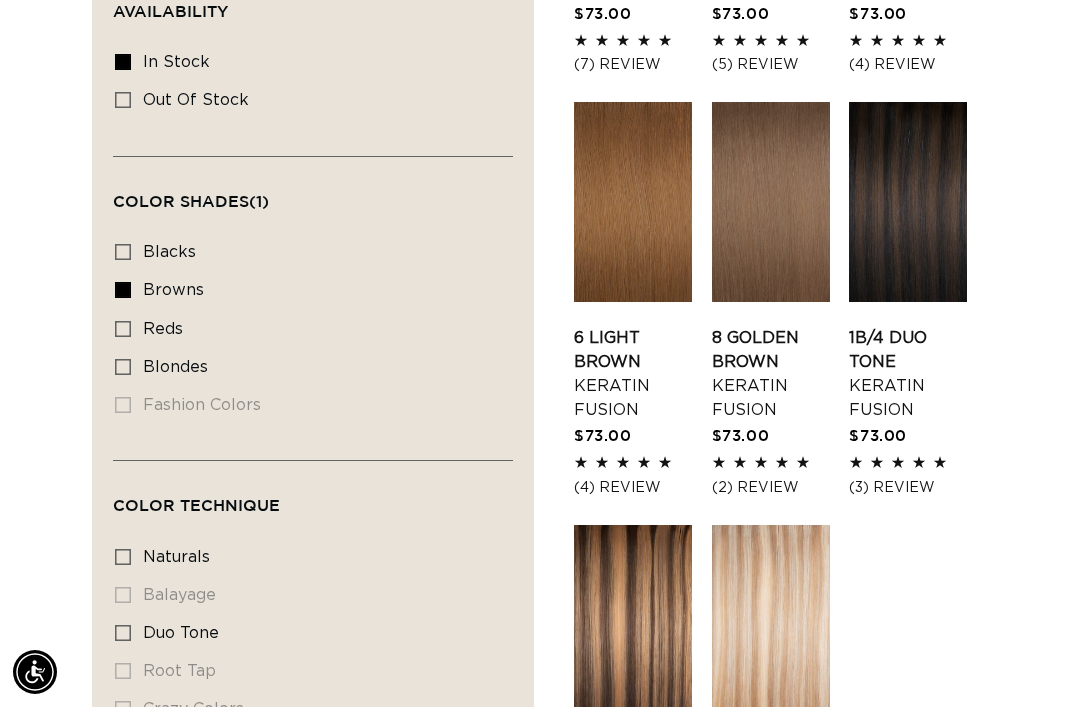 click 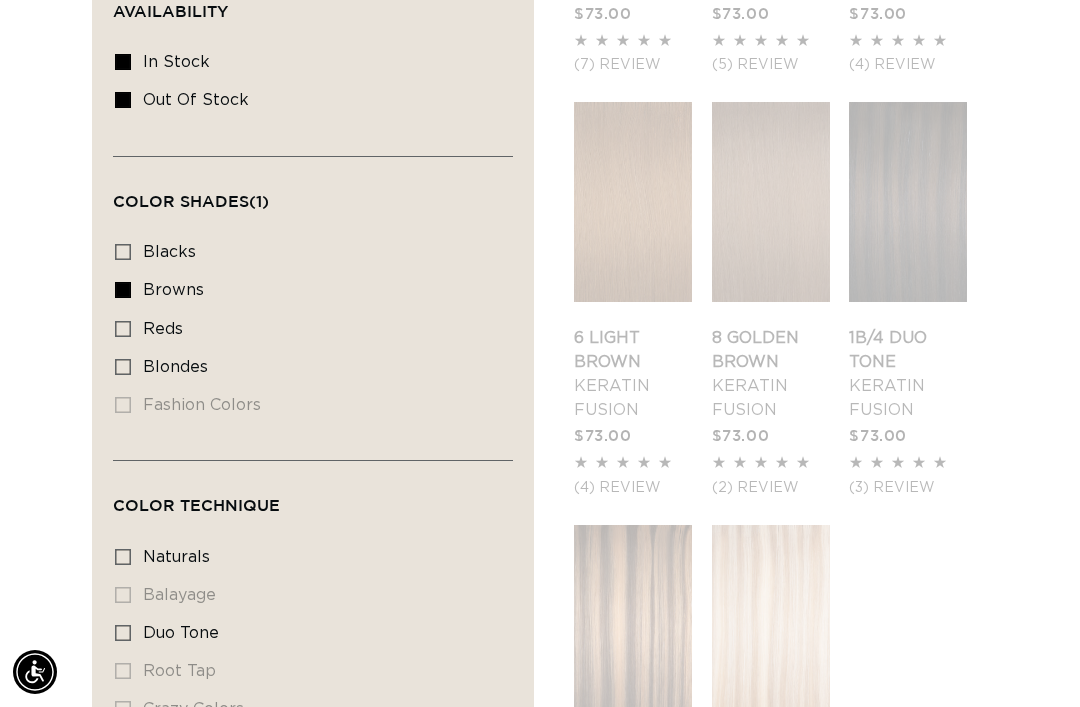 scroll, scrollTop: 999, scrollLeft: 0, axis: vertical 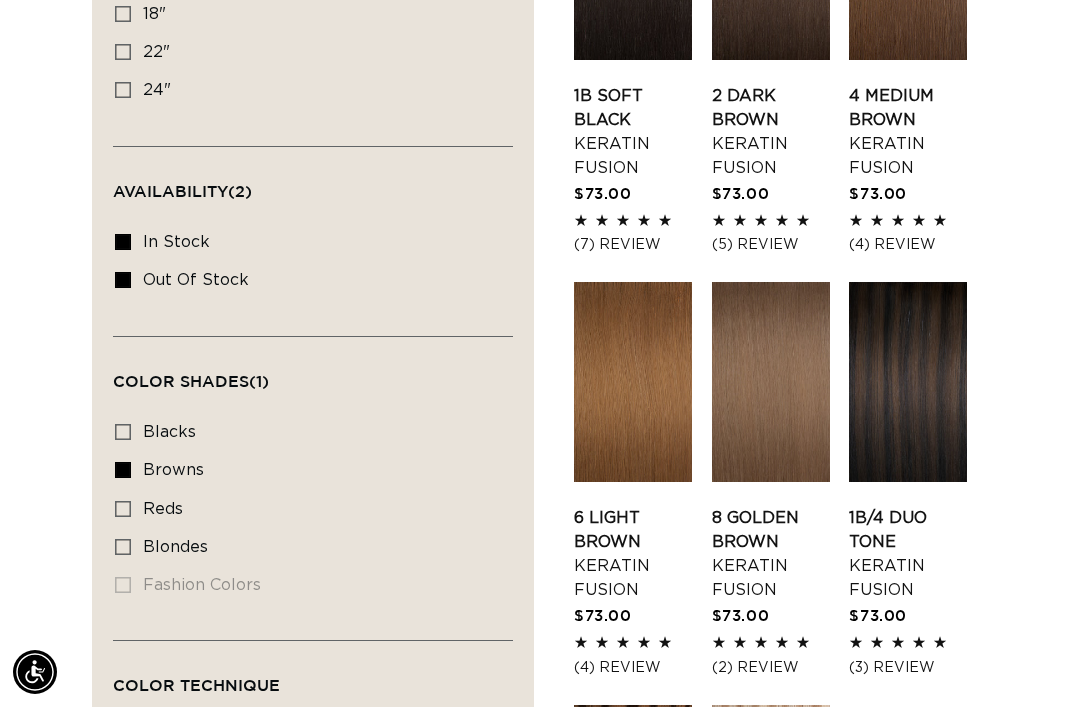 click on "In stock
In stock (6 products)" at bounding box center [307, 243] 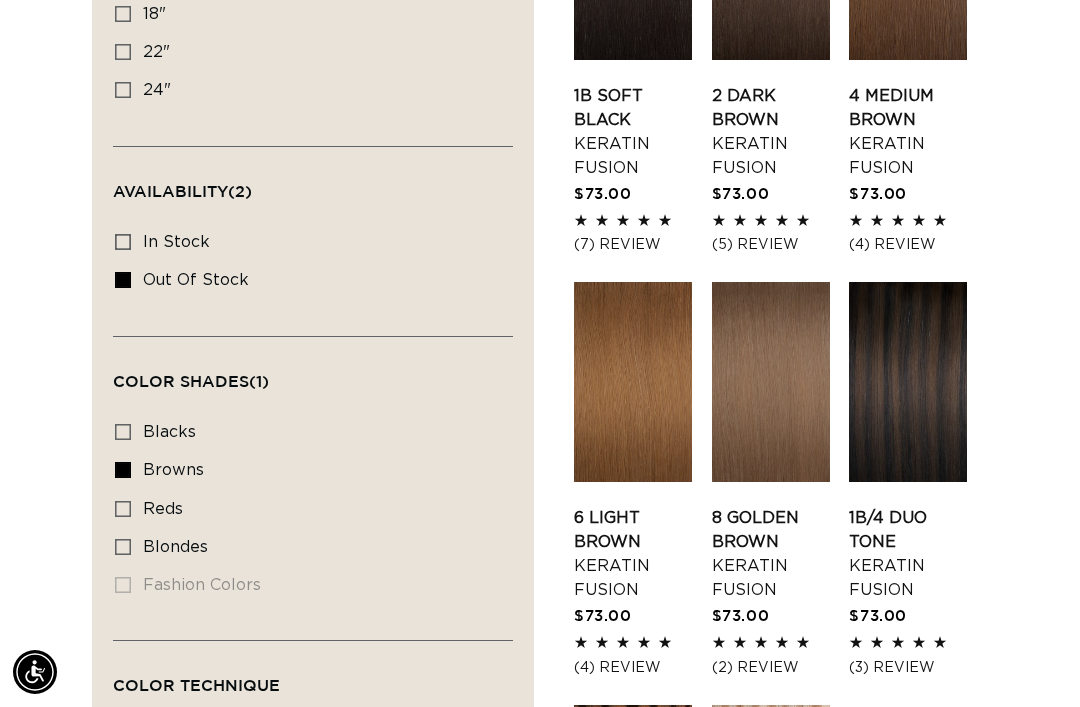 scroll, scrollTop: 0, scrollLeft: 0, axis: both 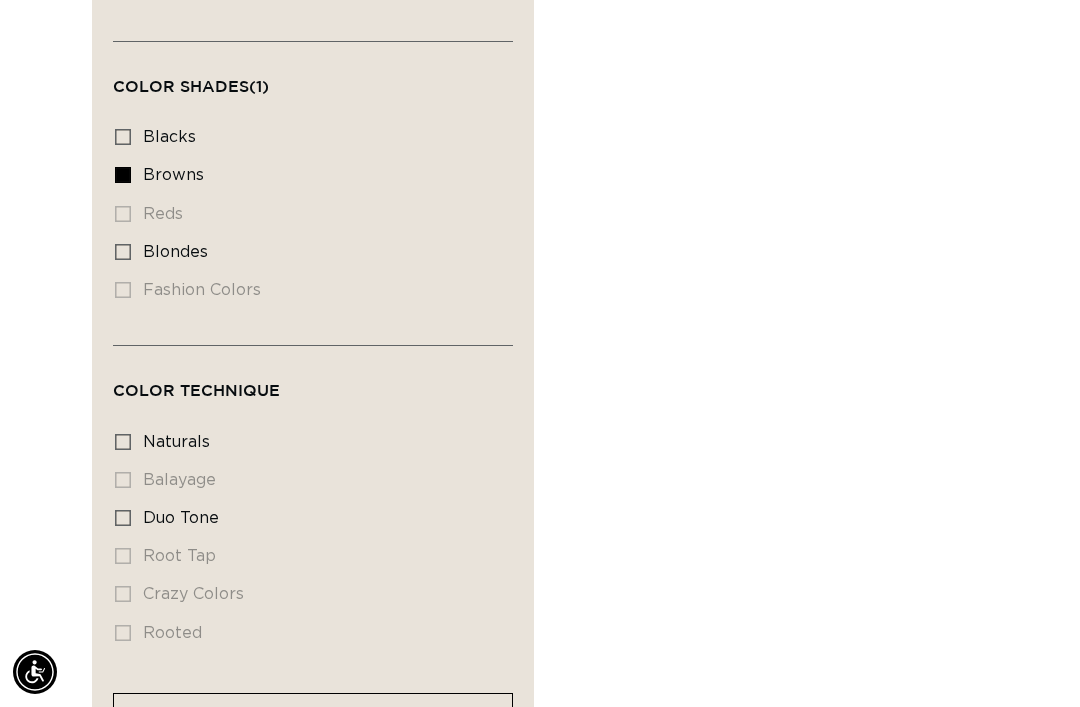 click on "browns
browns (2 products)" at bounding box center [307, 176] 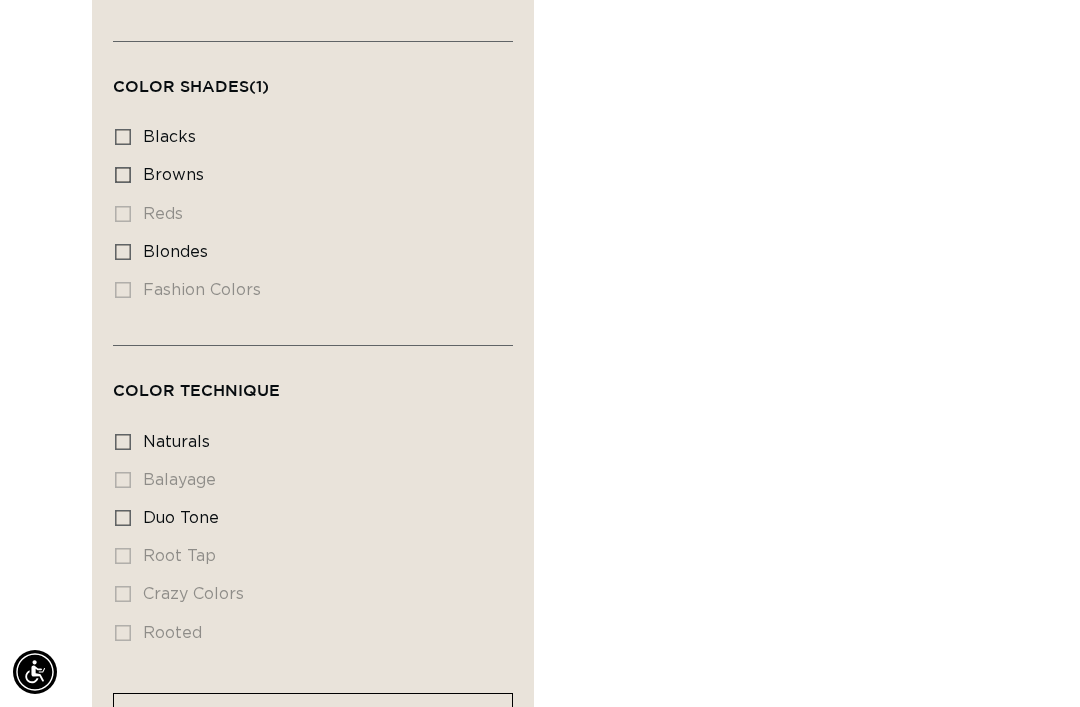 scroll, scrollTop: 0, scrollLeft: 1876, axis: horizontal 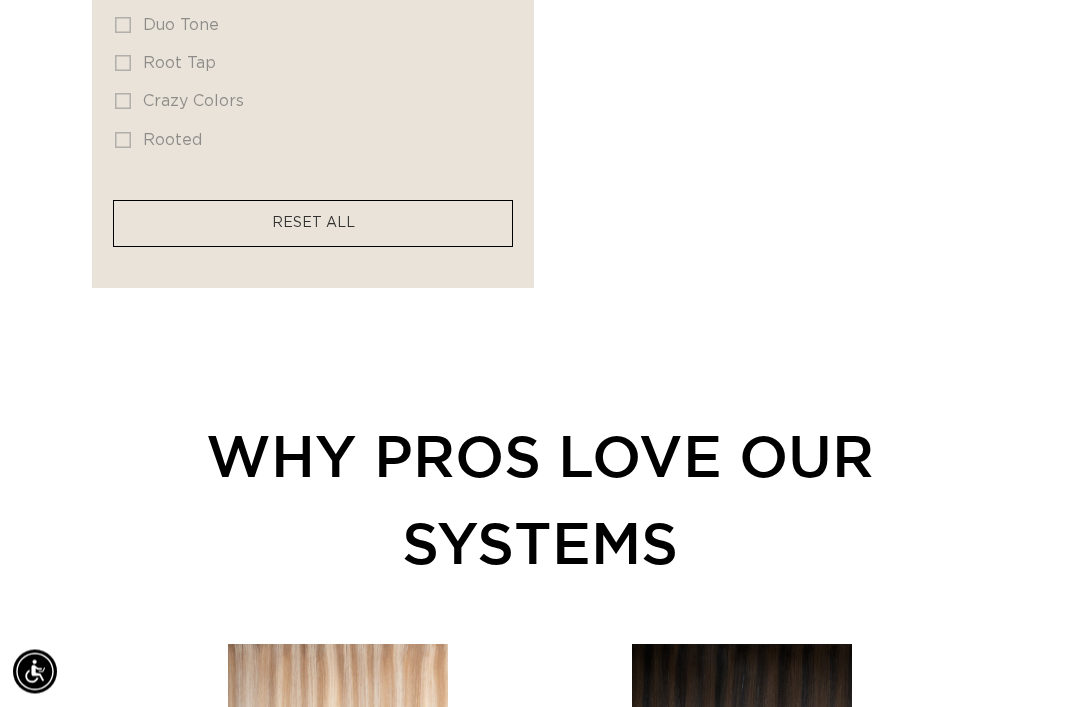 click on "RESET ALL" at bounding box center [313, 224] 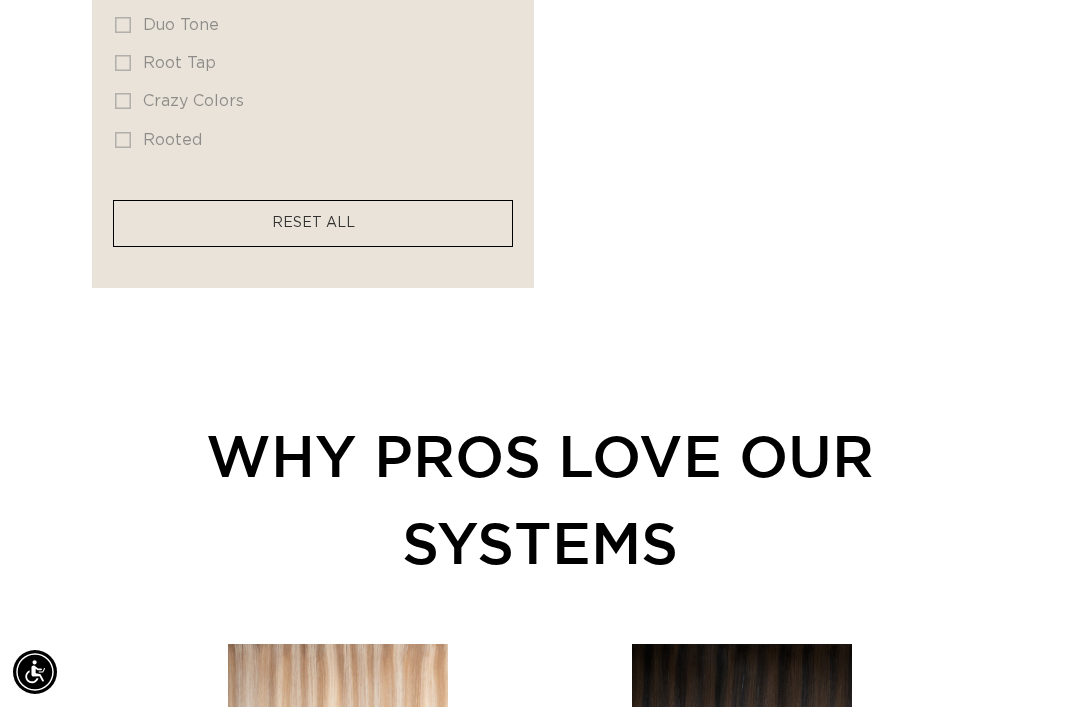 click on "RESET ALL" at bounding box center (313, 223) 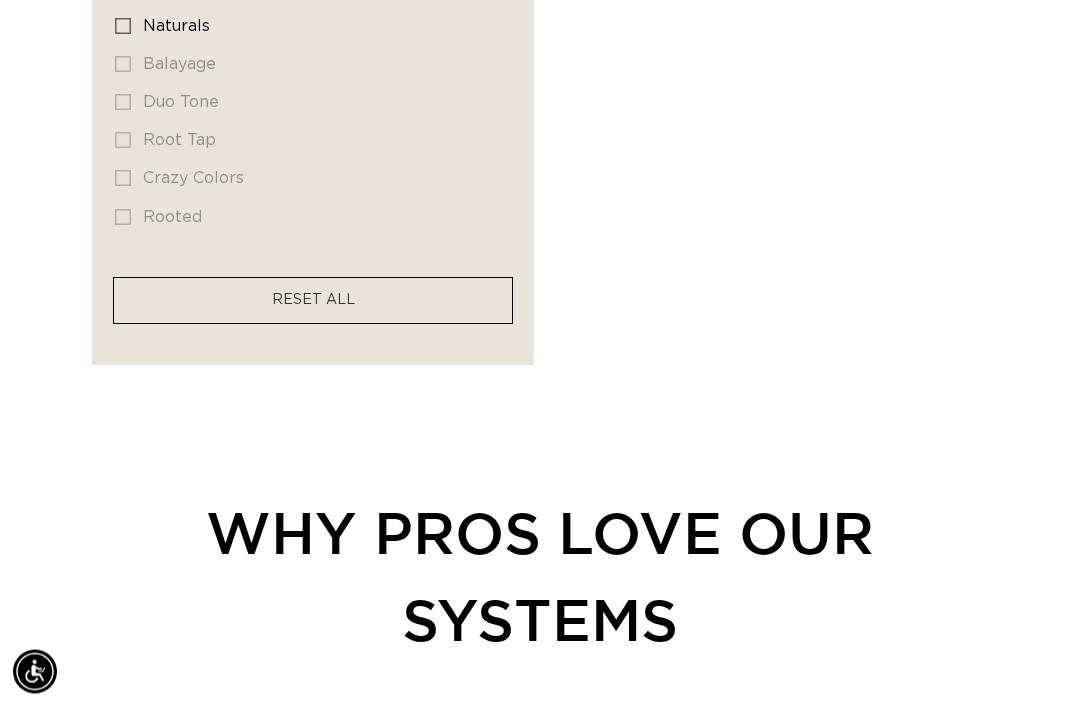 click on "RESET ALL" at bounding box center (313, 301) 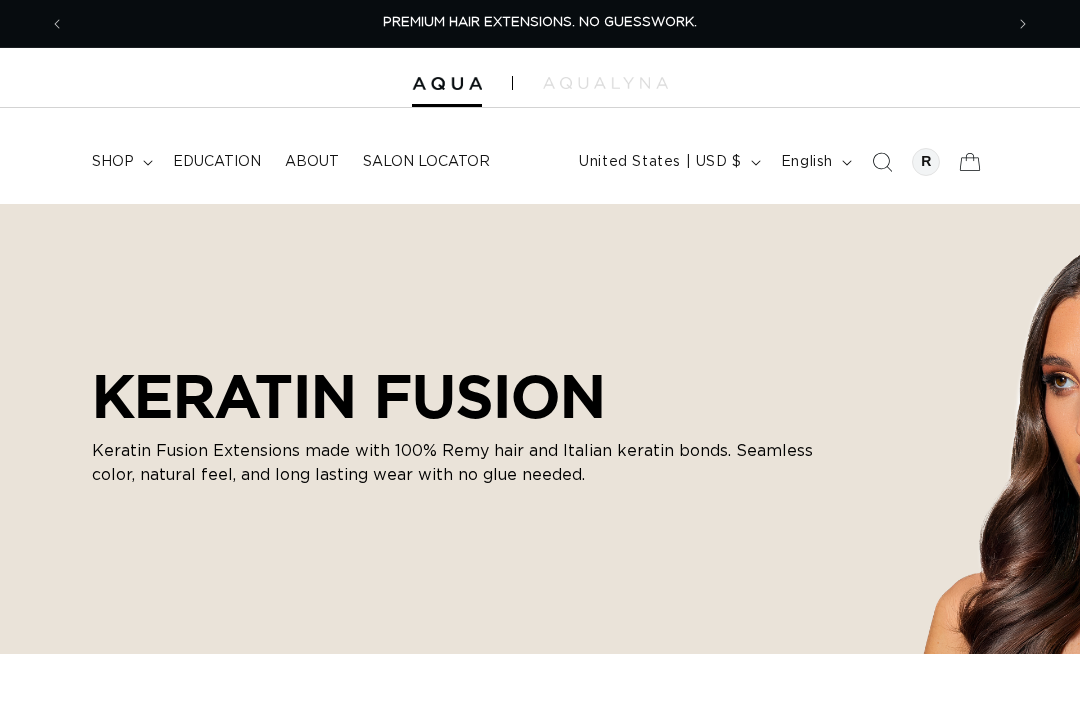 scroll, scrollTop: 139, scrollLeft: 0, axis: vertical 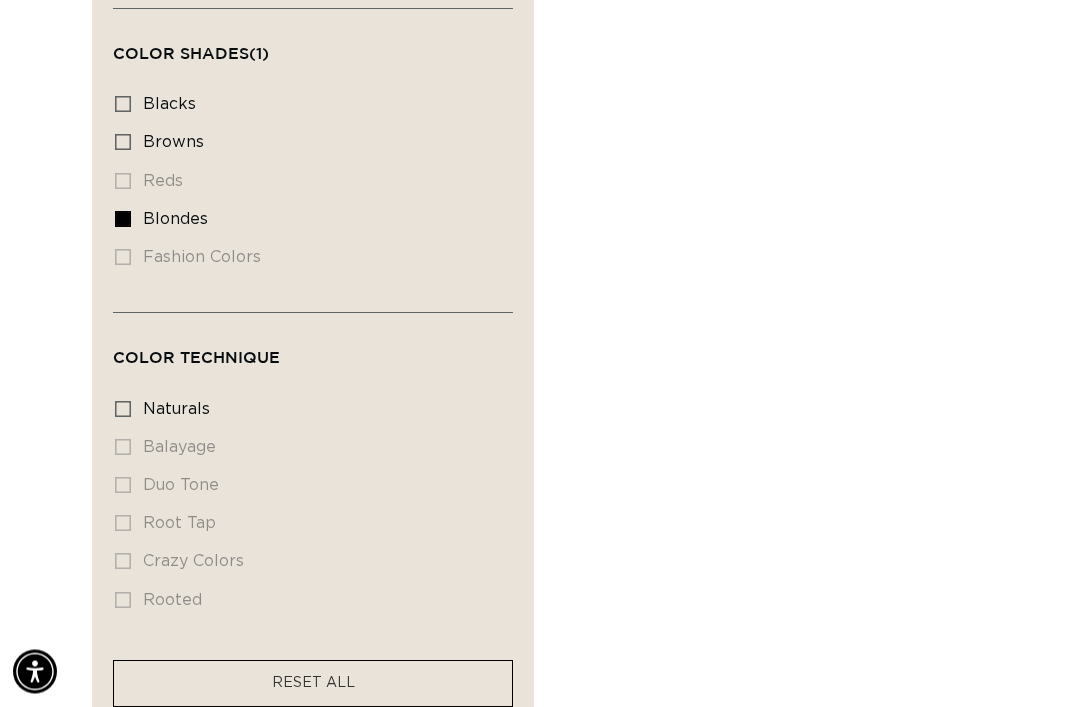 click on "RESET ALL" at bounding box center (313, 684) 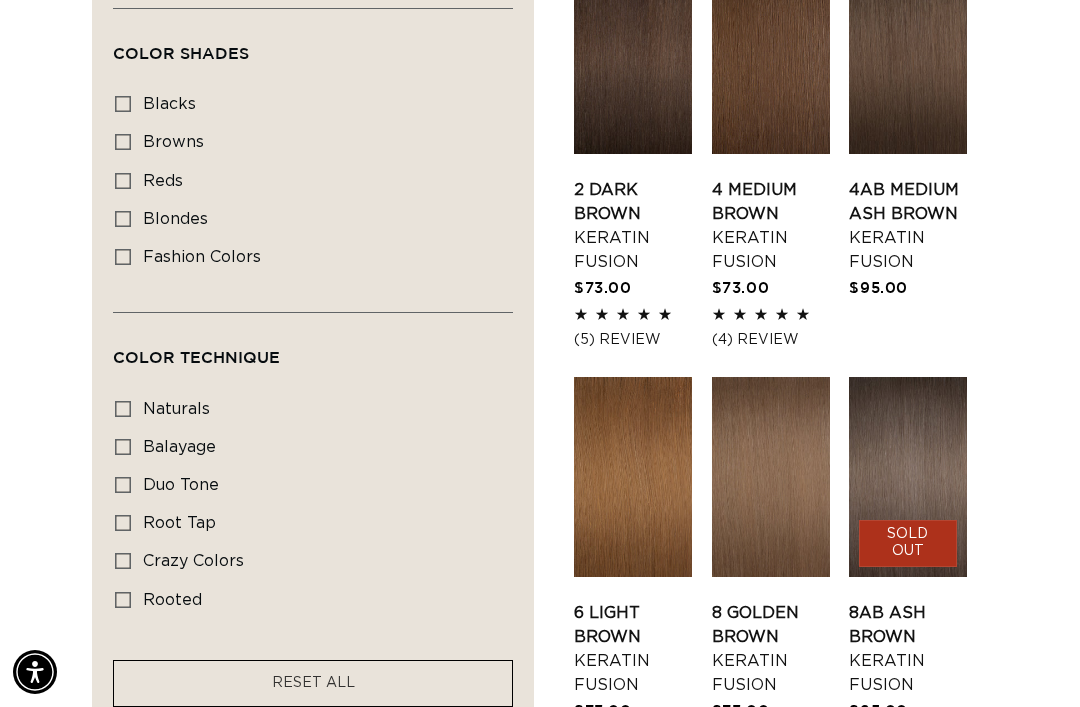 click on "RESET ALL" at bounding box center [313, 683] 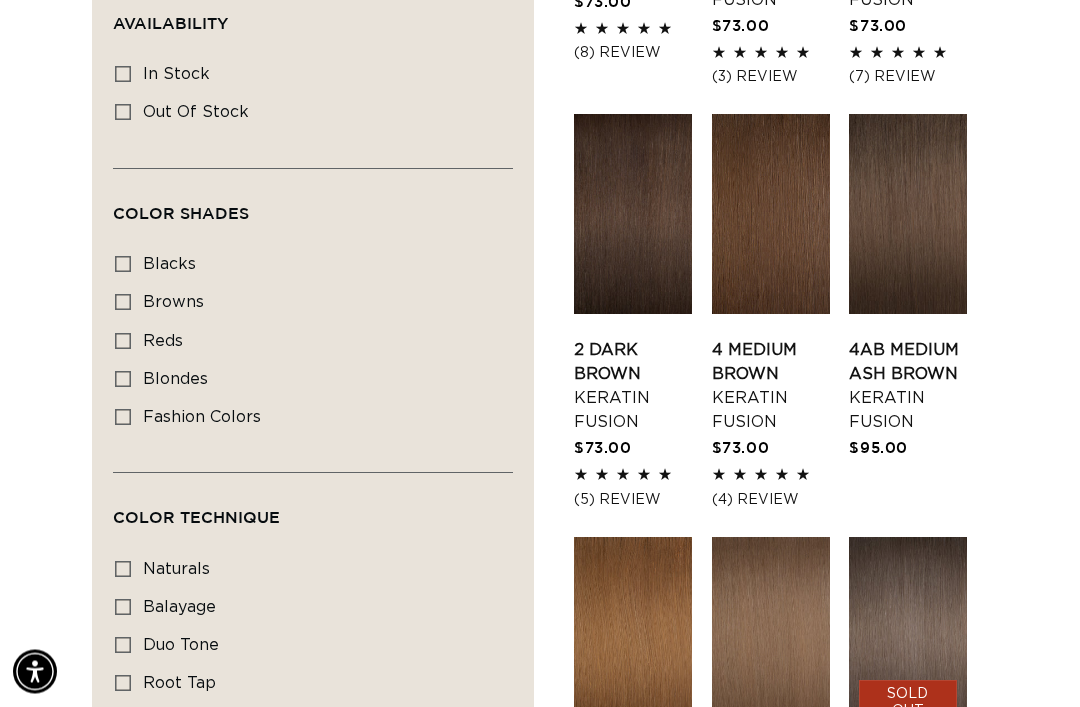 scroll, scrollTop: 998, scrollLeft: 0, axis: vertical 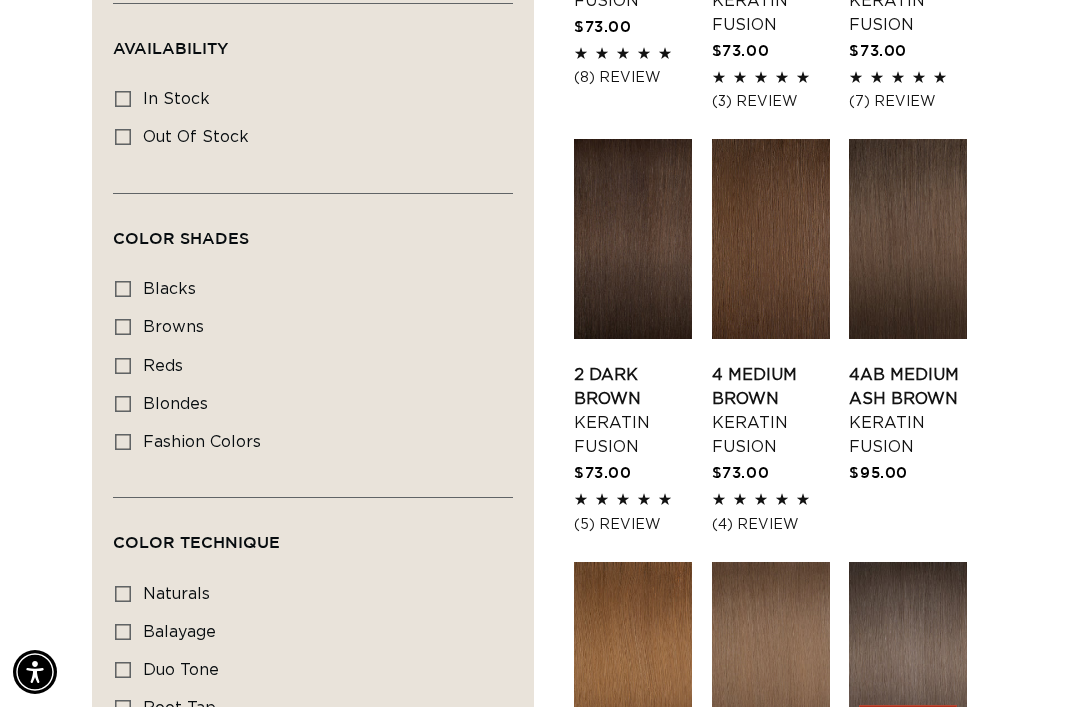 click on "4AB Medium Ash Brown
Keratin Fusion" at bounding box center (908, 411) 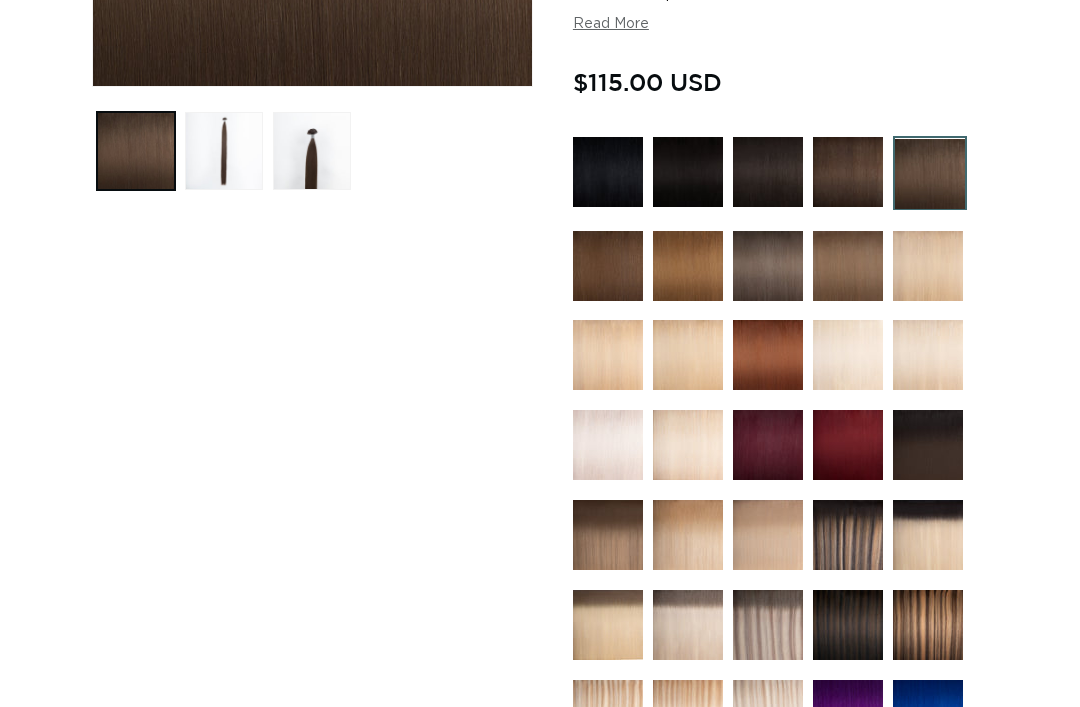 scroll, scrollTop: 853, scrollLeft: 0, axis: vertical 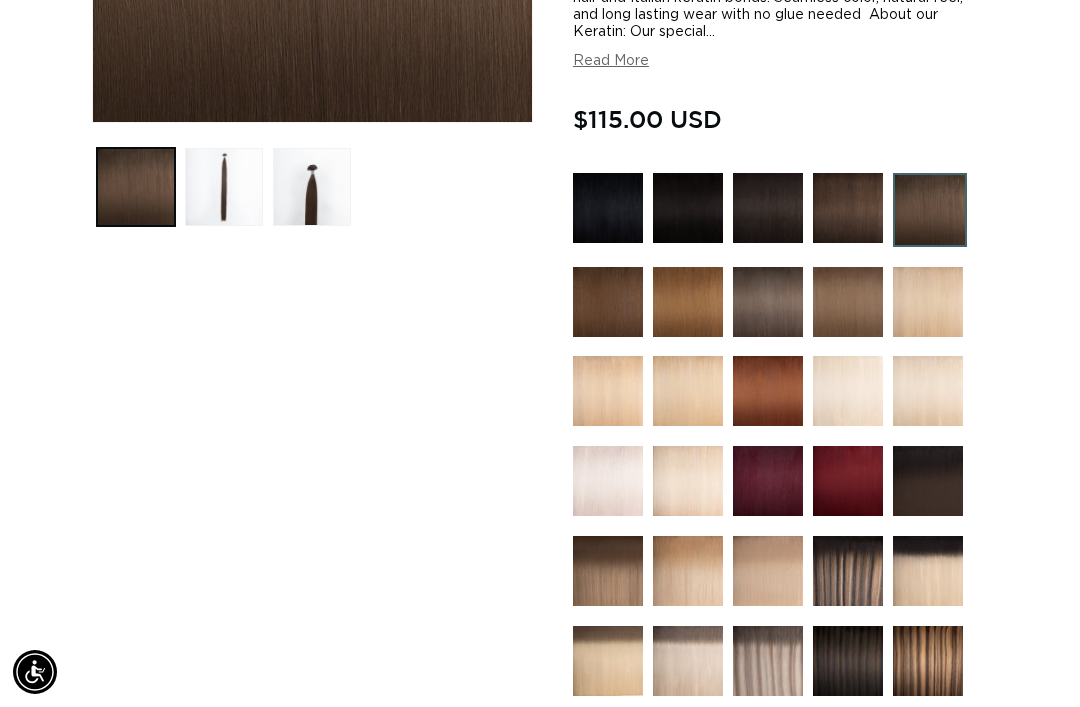 click at bounding box center [768, 302] 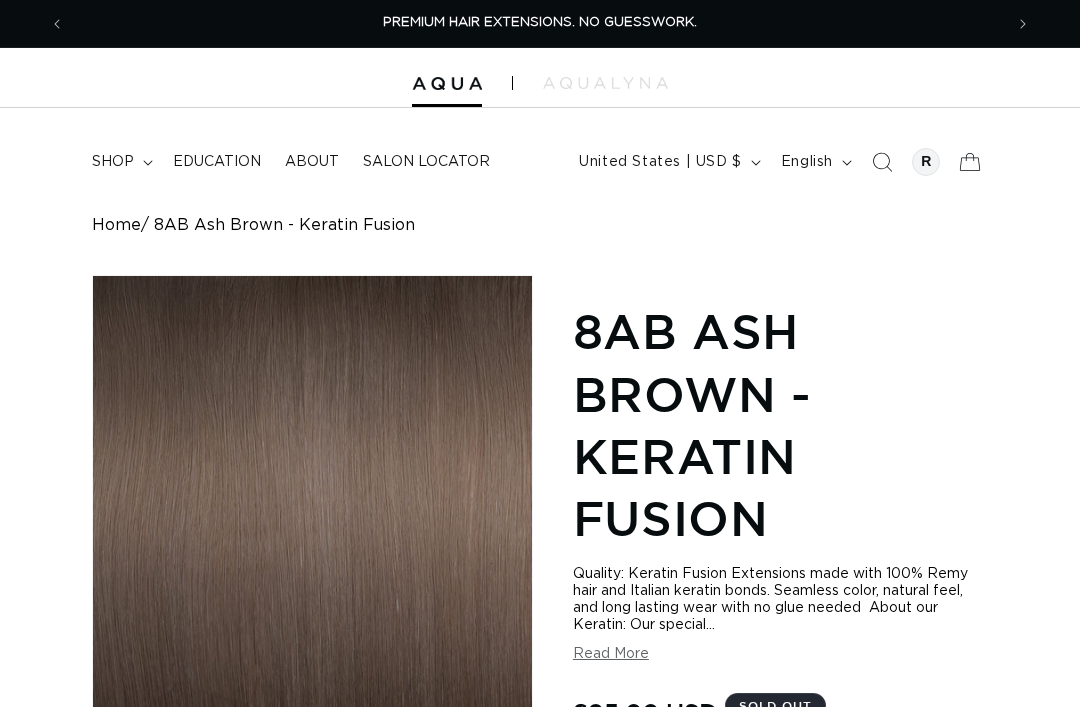 scroll, scrollTop: 951, scrollLeft: 0, axis: vertical 